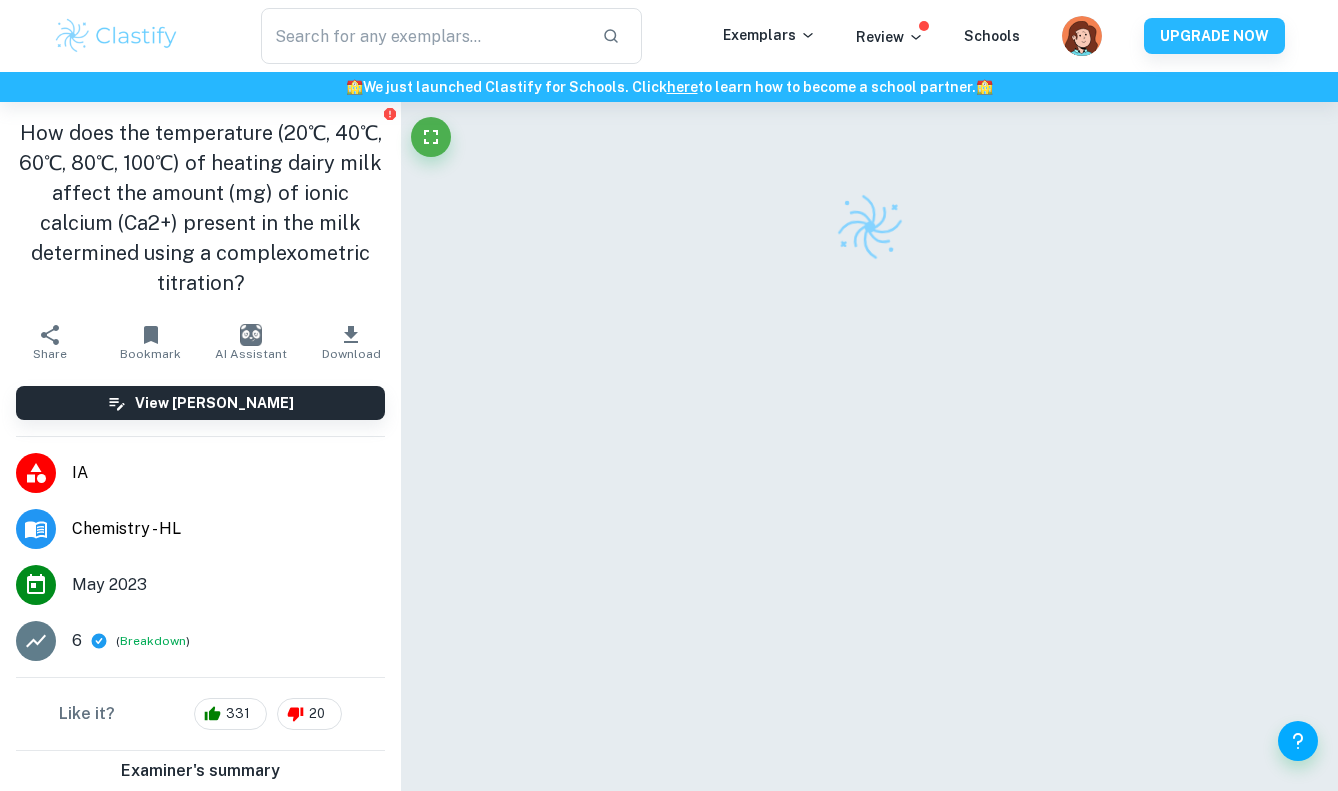 scroll, scrollTop: 102, scrollLeft: 0, axis: vertical 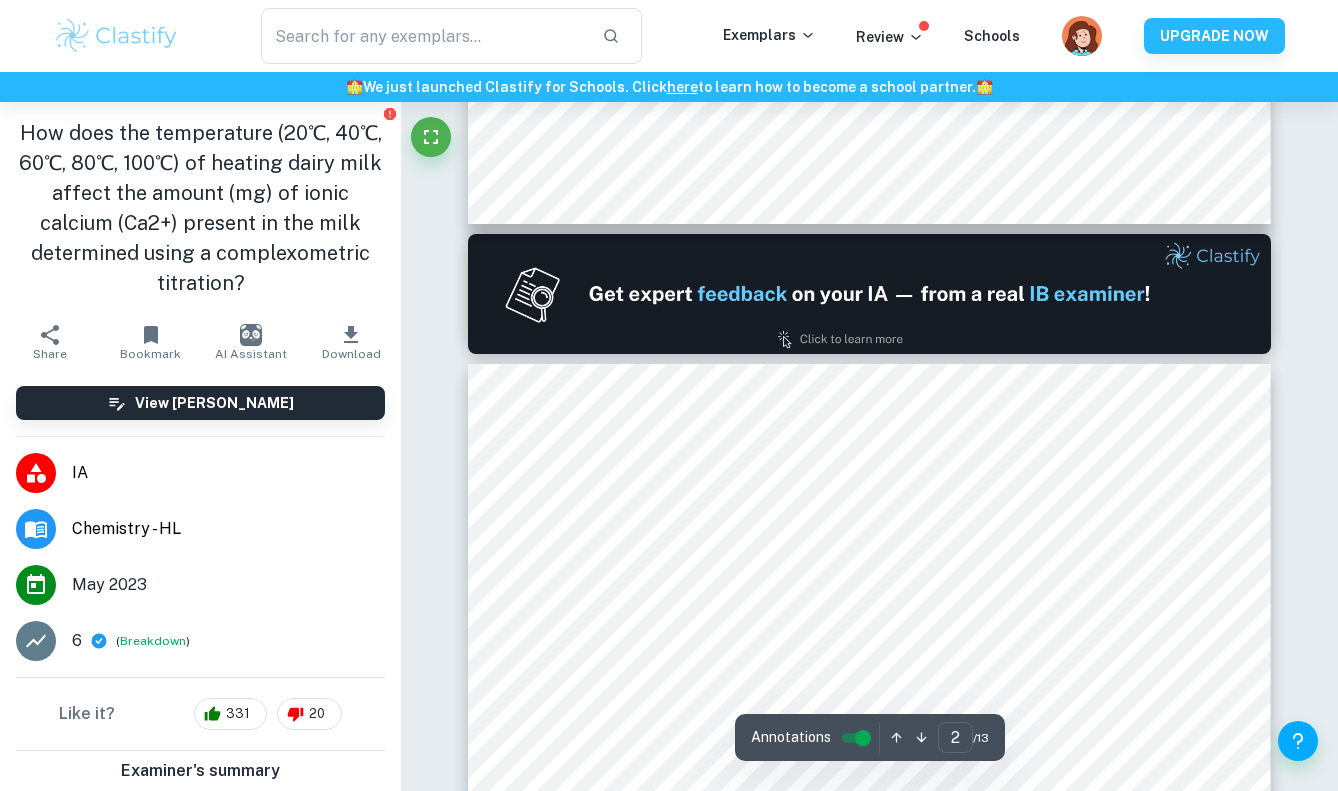 type on "1" 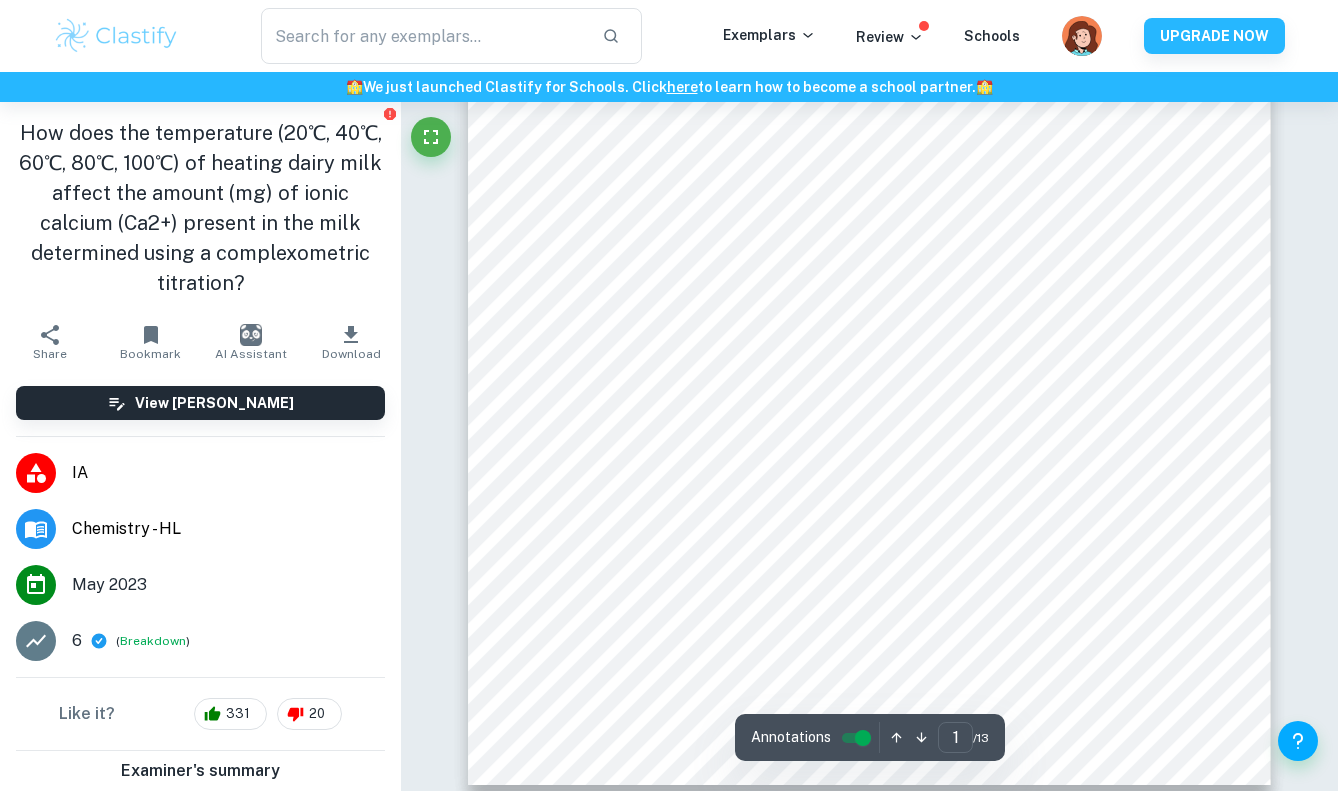 scroll, scrollTop: 0, scrollLeft: 0, axis: both 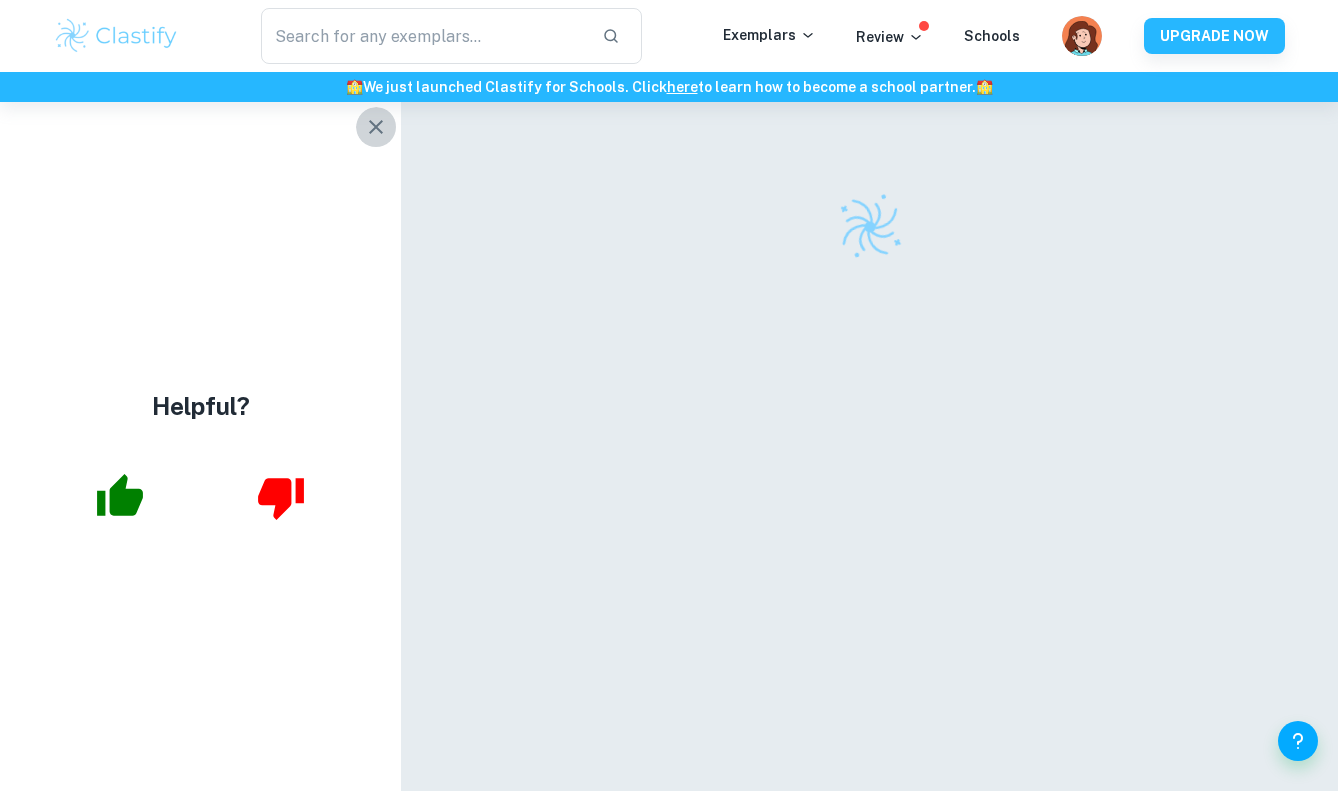 click 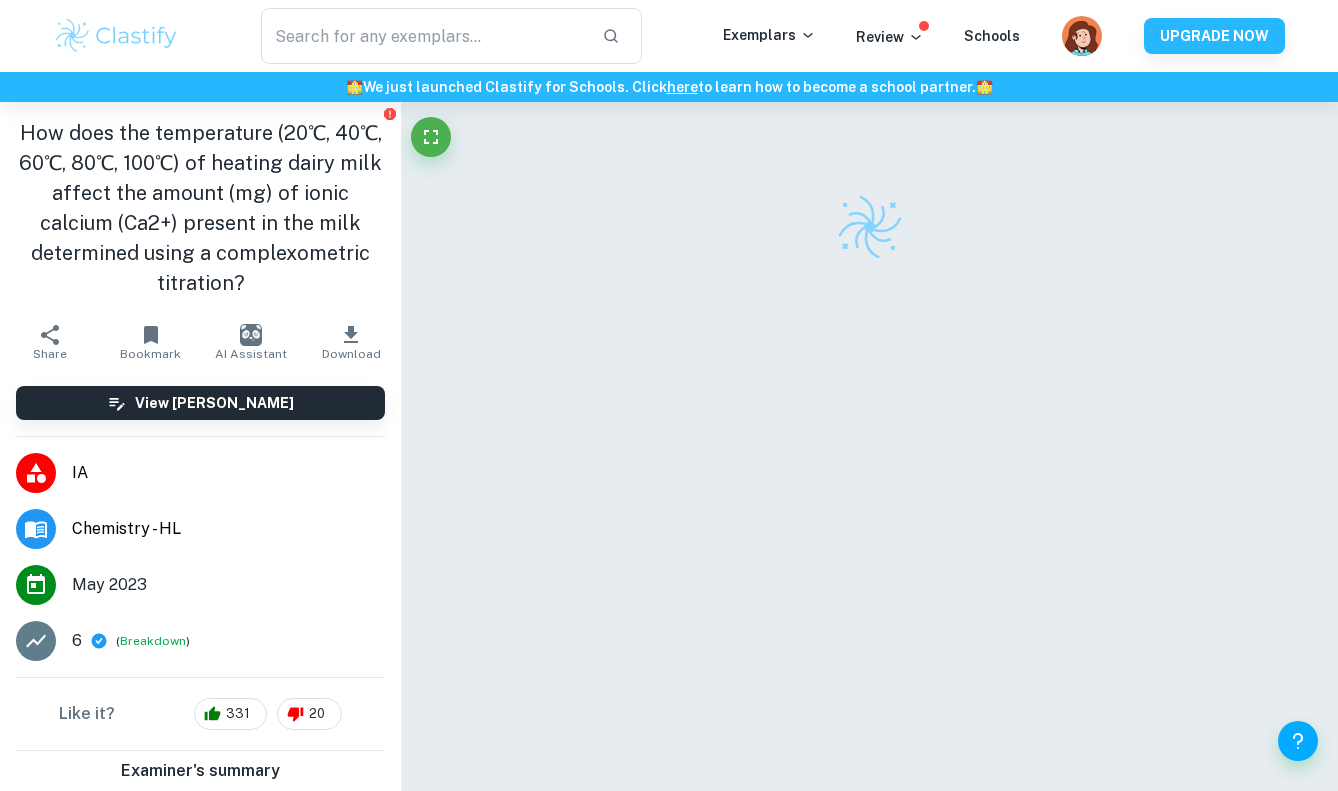 scroll, scrollTop: 0, scrollLeft: 0, axis: both 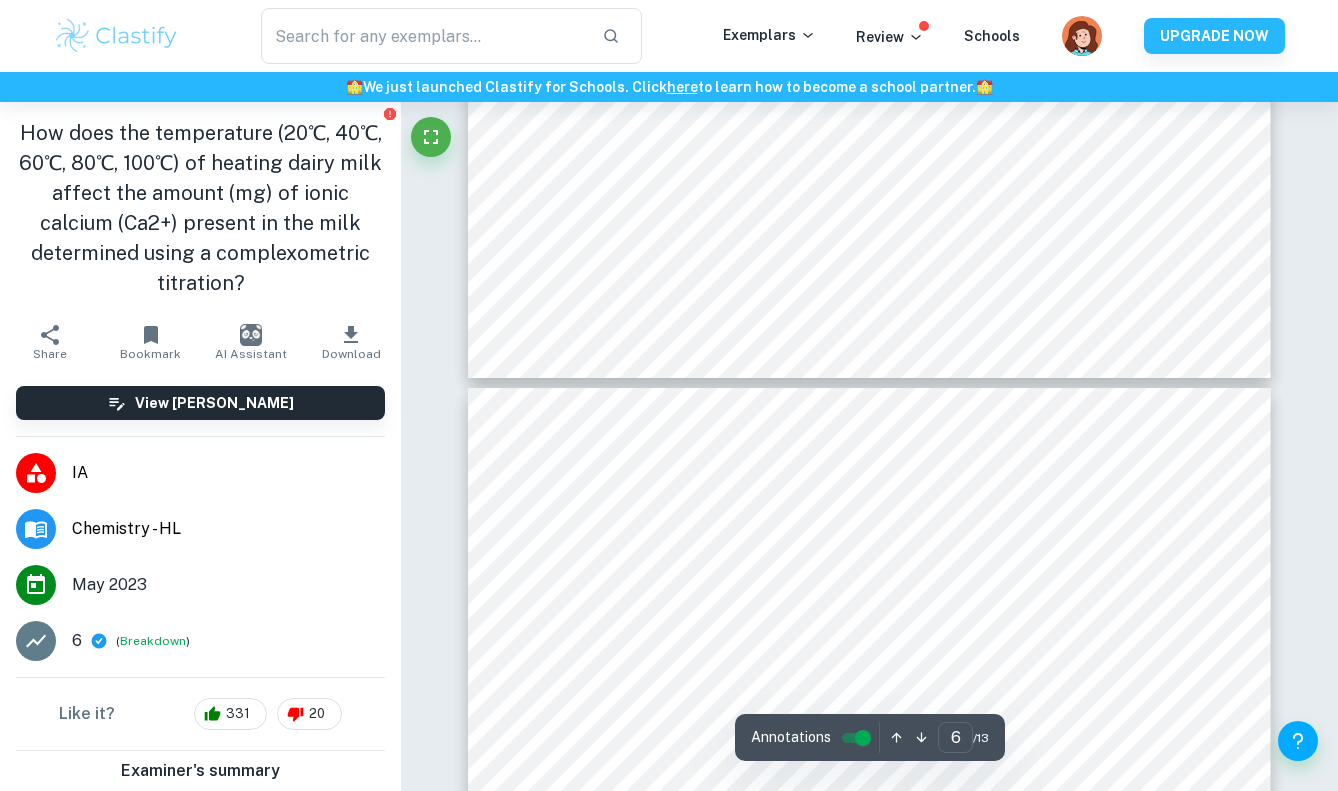 type on "7" 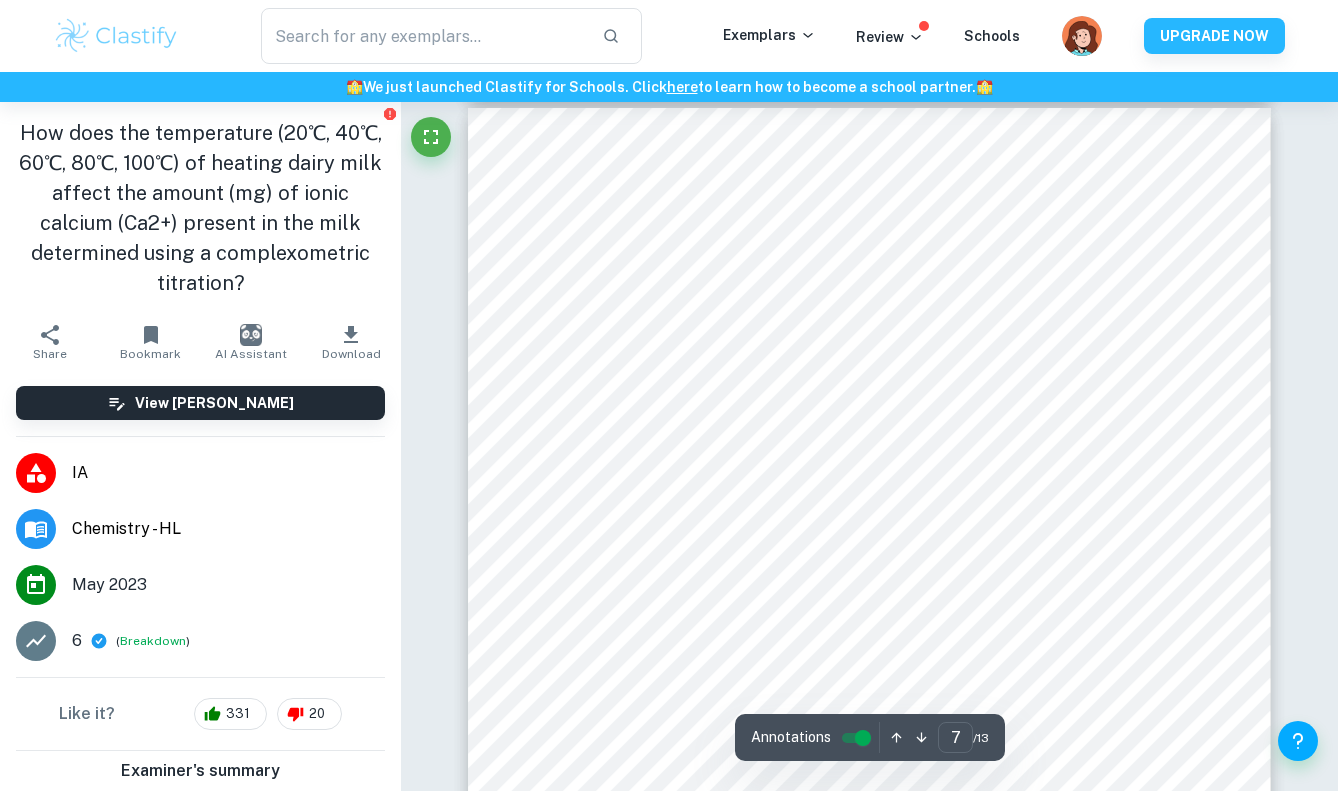 scroll, scrollTop: 6550, scrollLeft: 0, axis: vertical 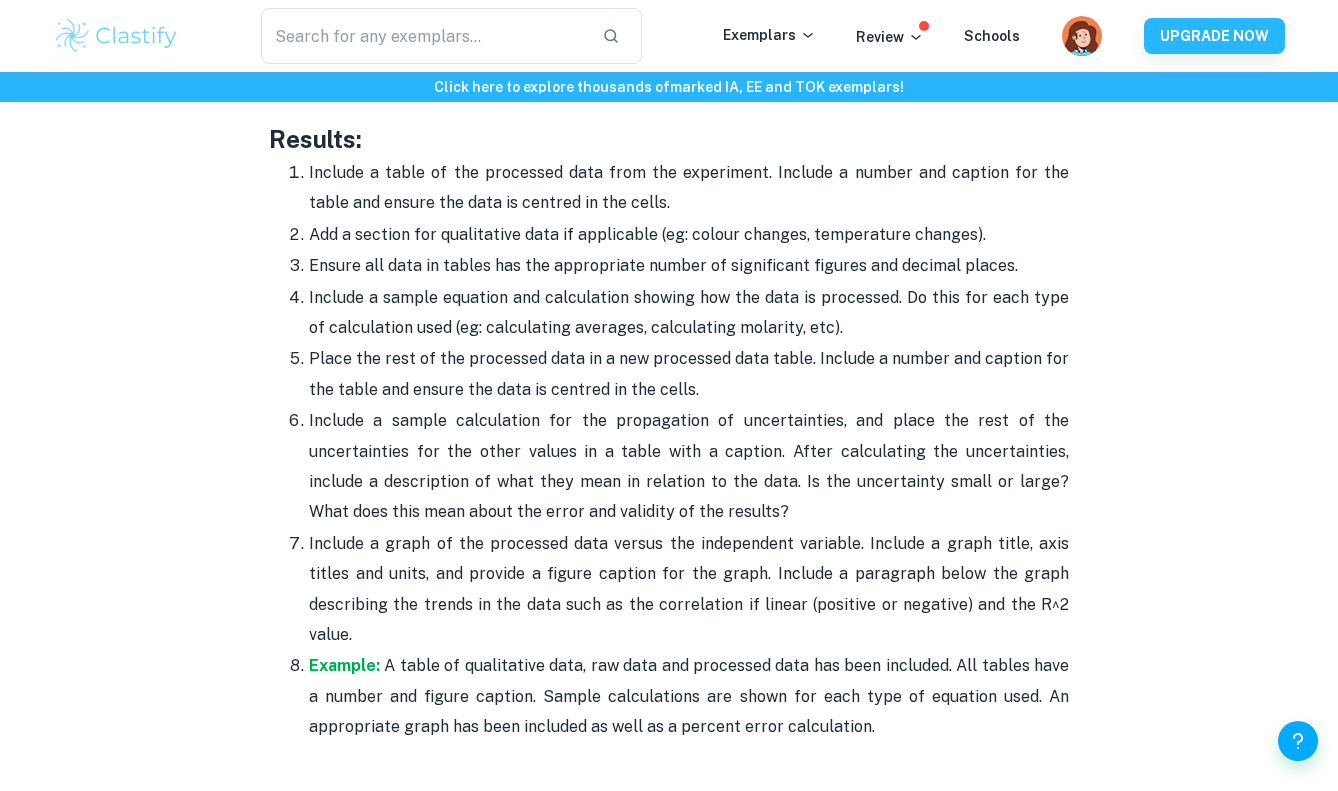 click on "Example:   A table of qualitative data, raw data and processed data has been included. All tables have a number and figure caption. Sample calculations are shown for each type of equation used. An appropriate graph has been included as well as a percent error calculation." at bounding box center [689, 696] 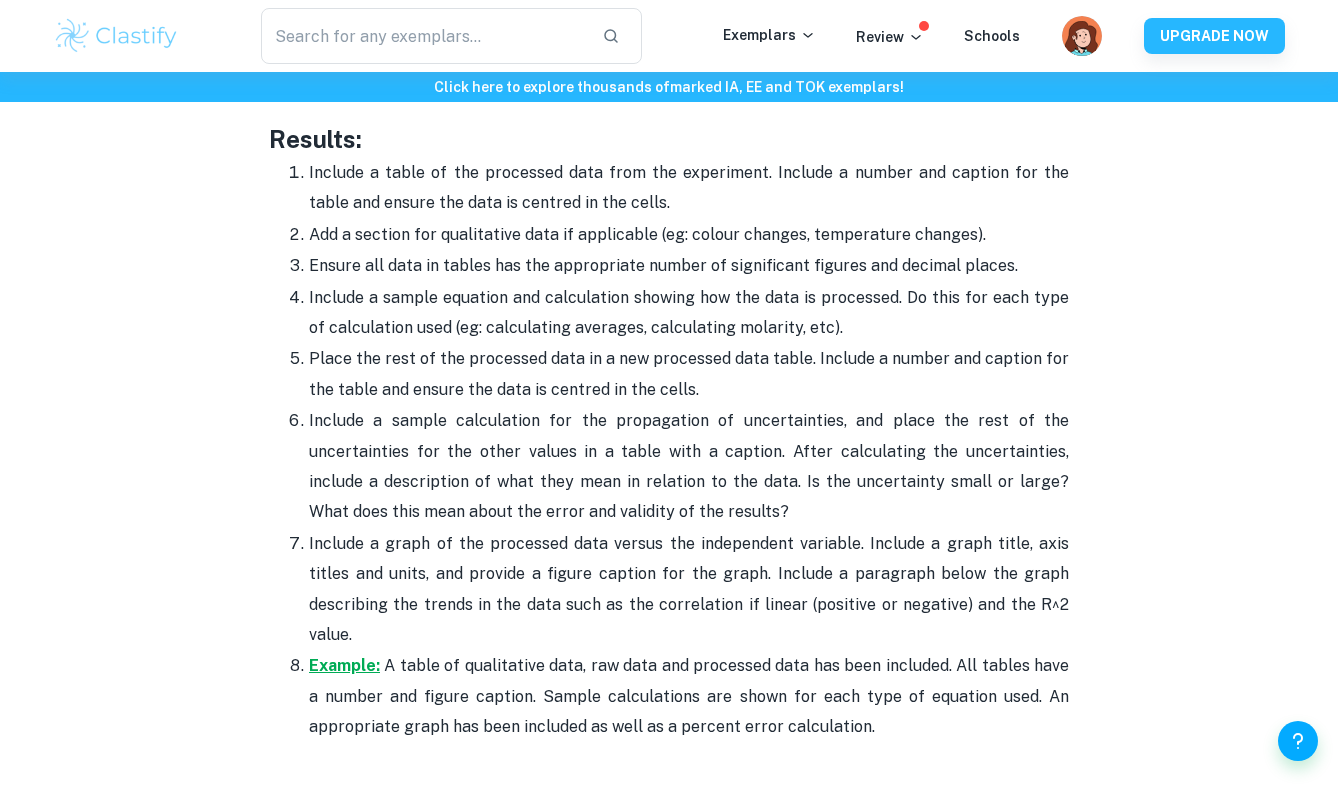 click on "Example:" at bounding box center (344, 665) 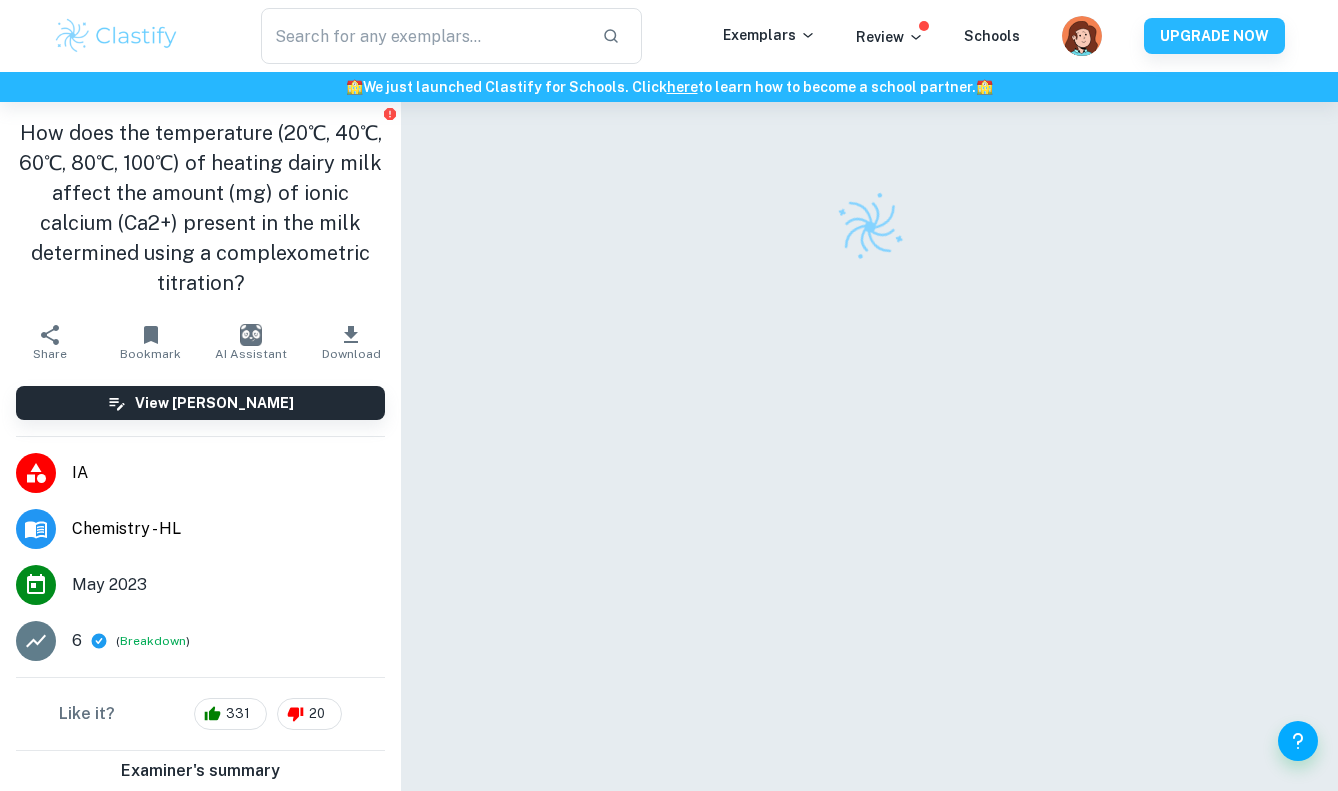 scroll, scrollTop: 0, scrollLeft: 0, axis: both 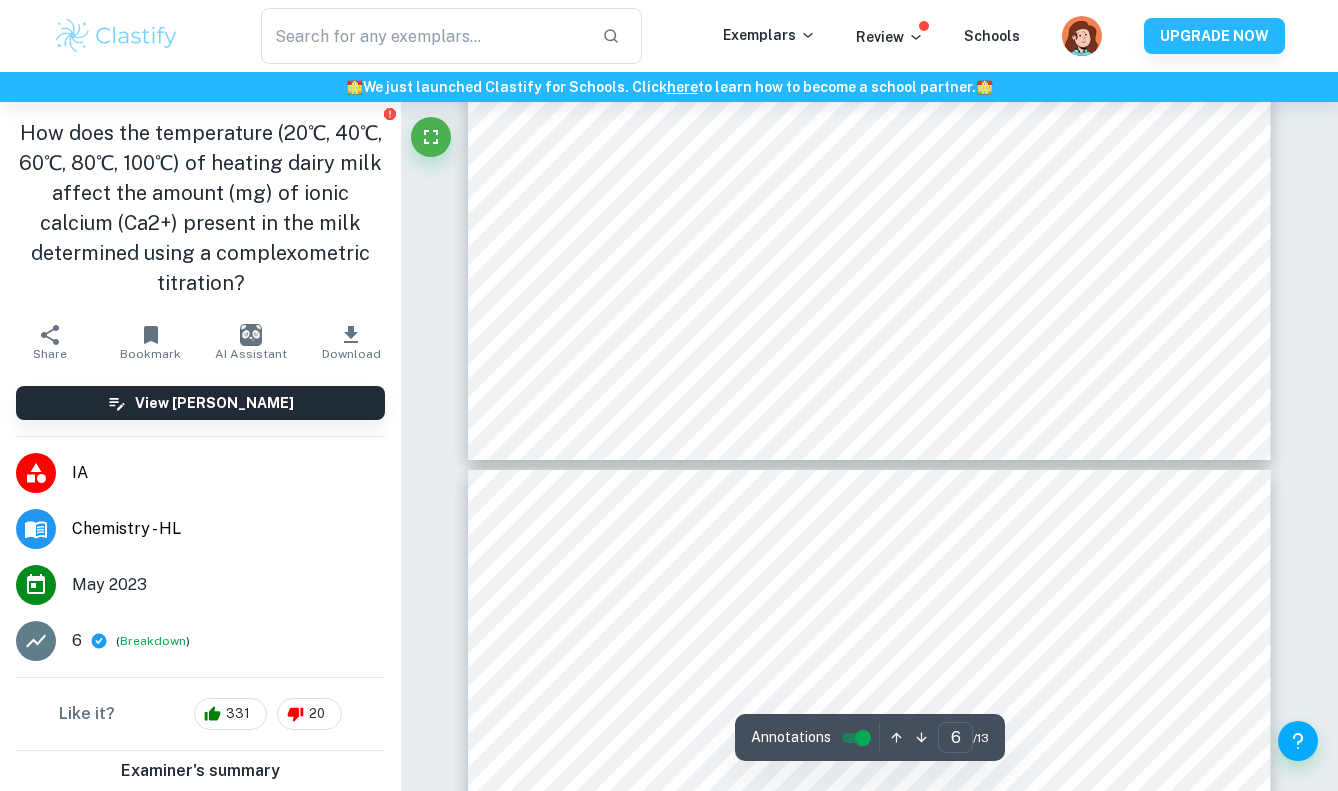 type on "7" 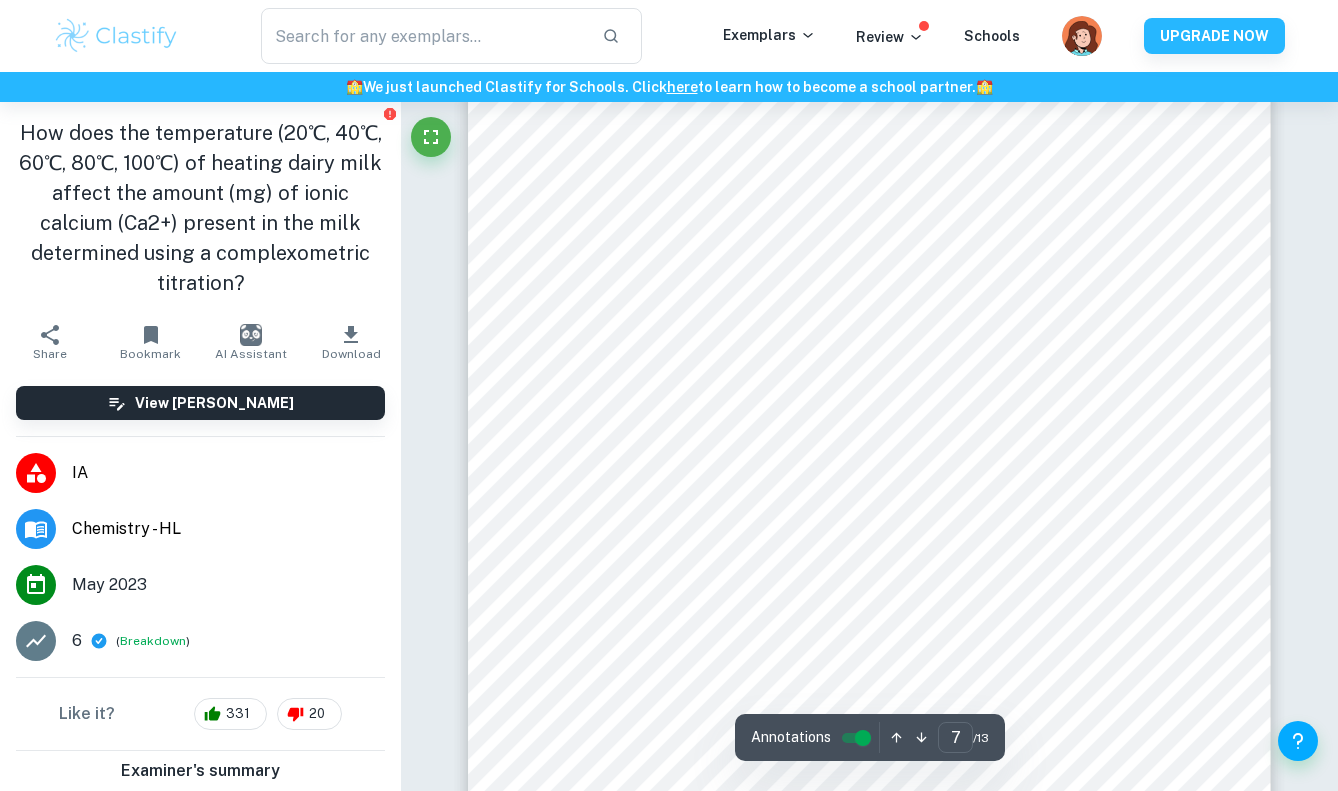 scroll, scrollTop: 6573, scrollLeft: 0, axis: vertical 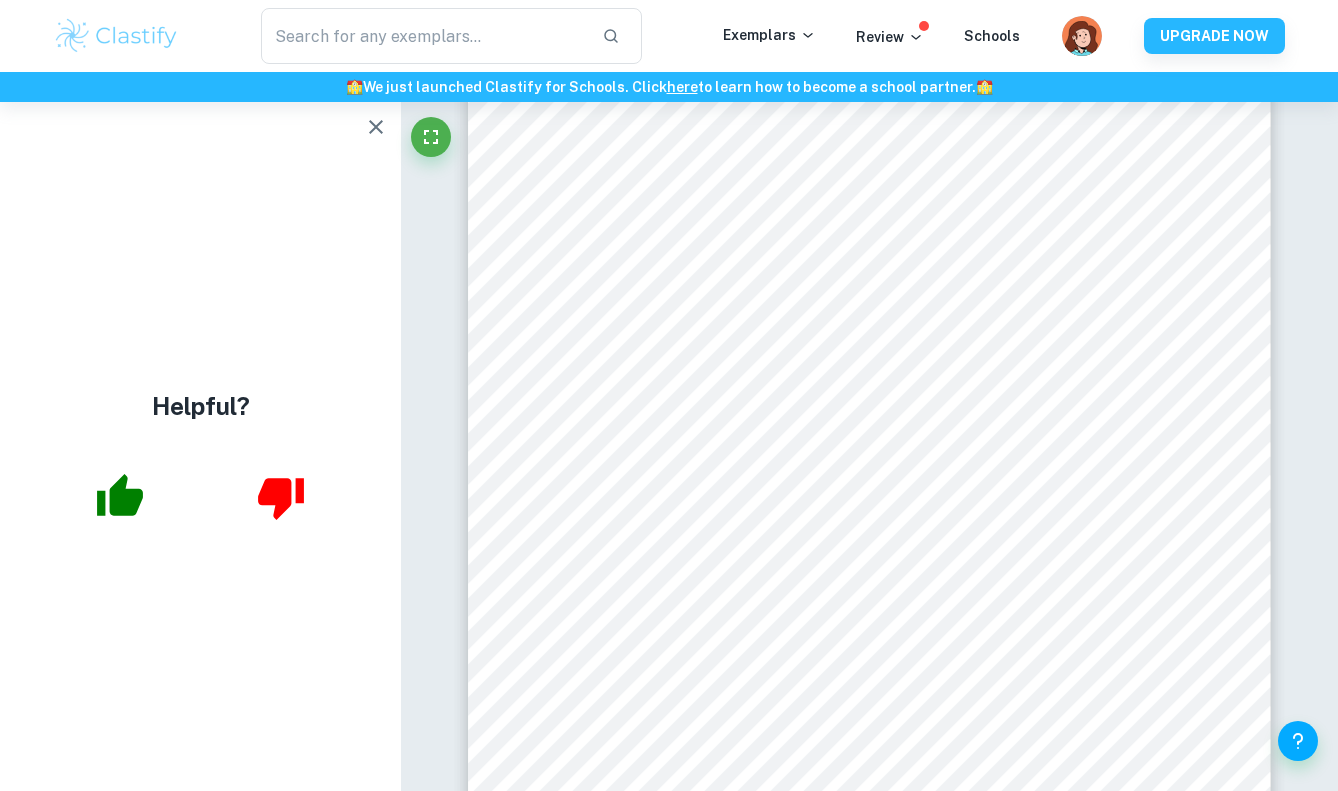 click 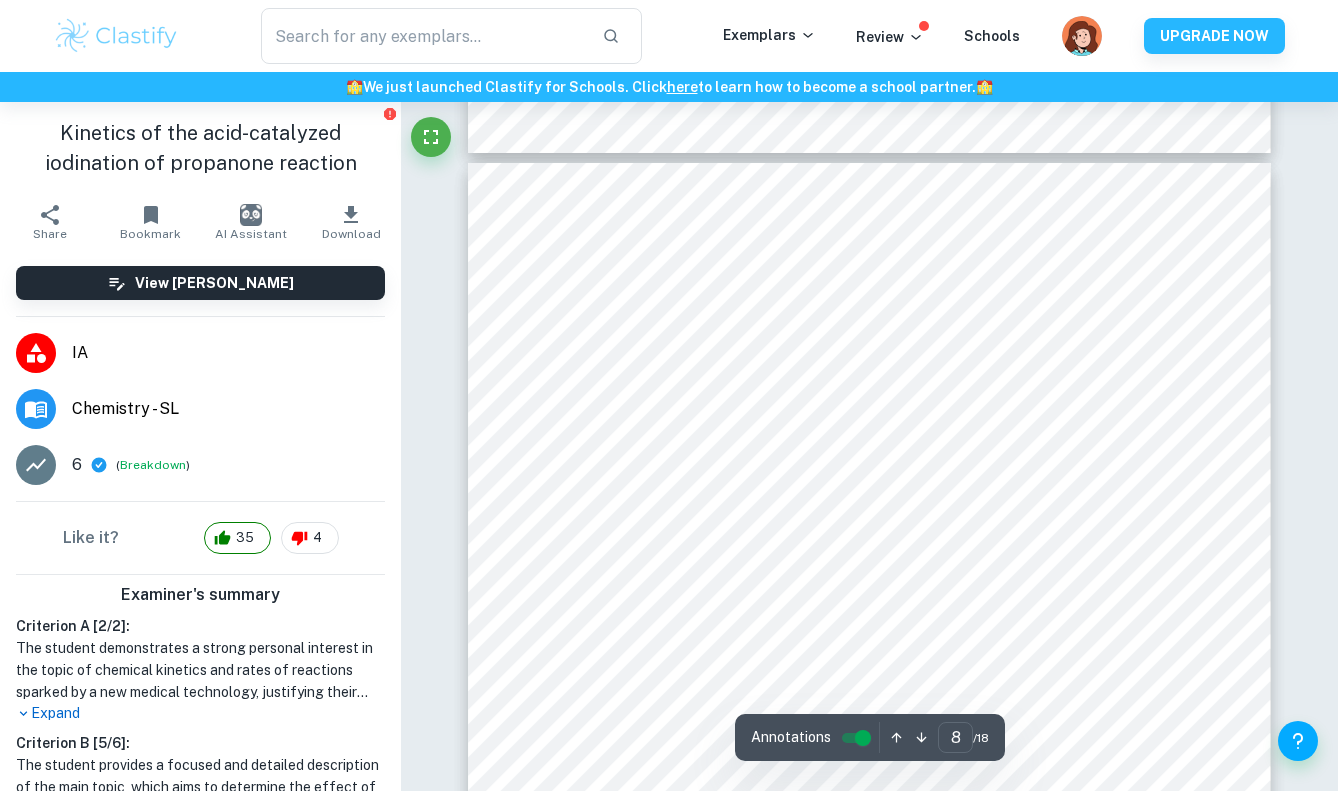 scroll, scrollTop: 8244, scrollLeft: 0, axis: vertical 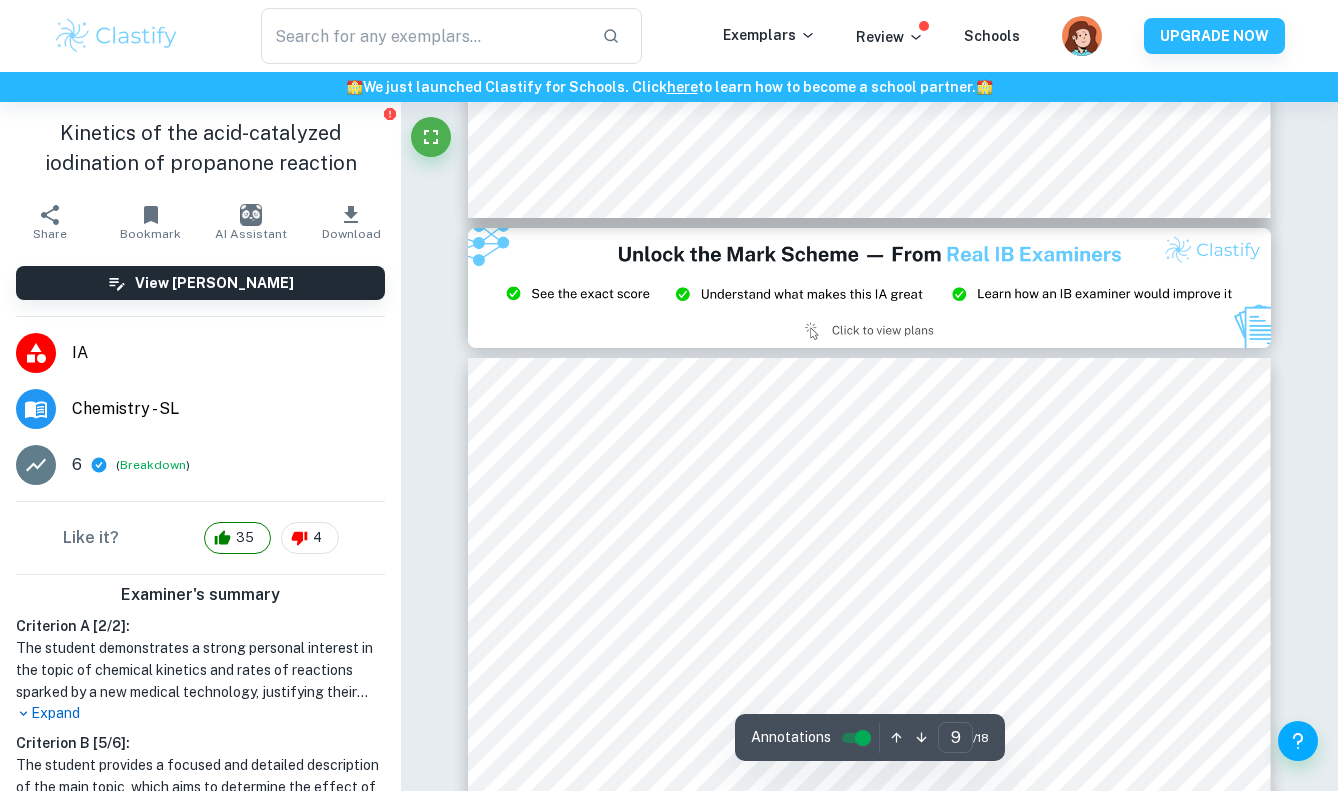type on "8" 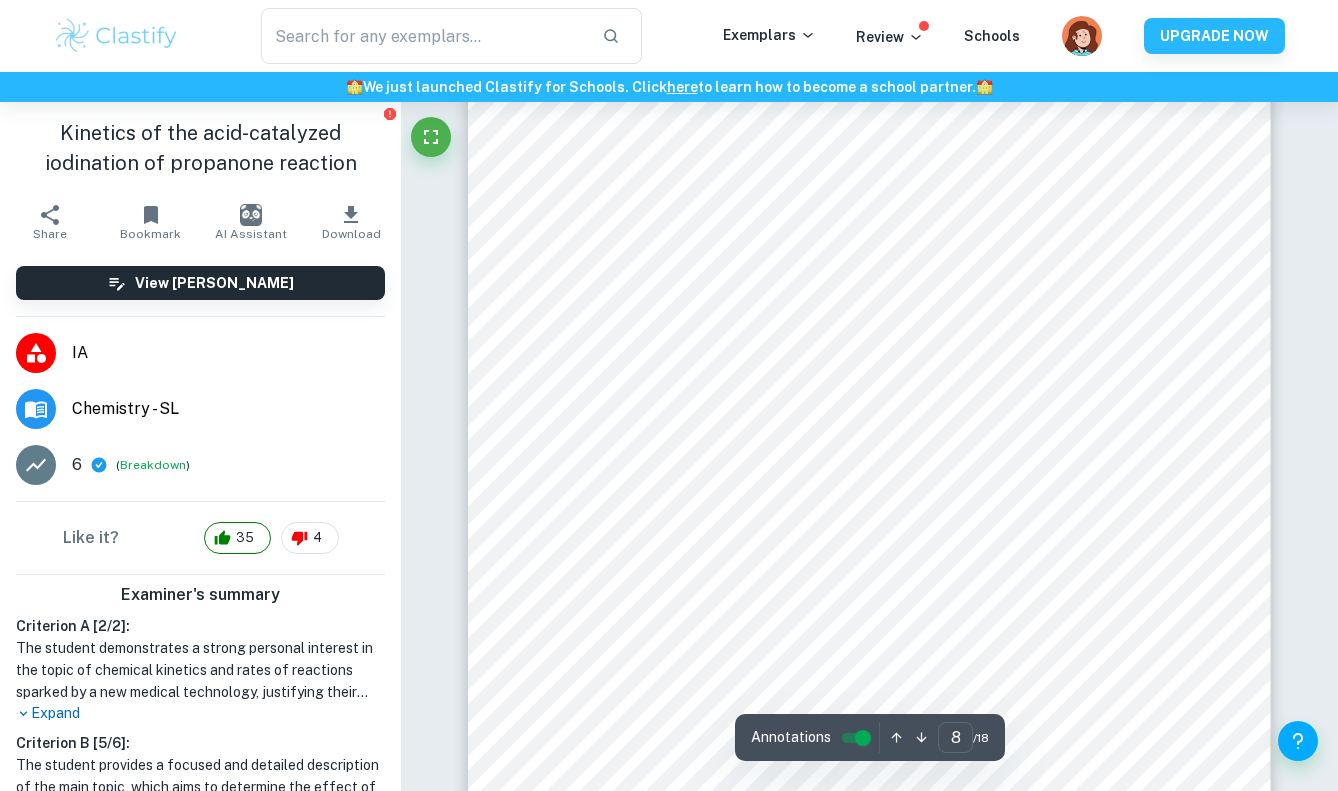 scroll, scrollTop: 8358, scrollLeft: 0, axis: vertical 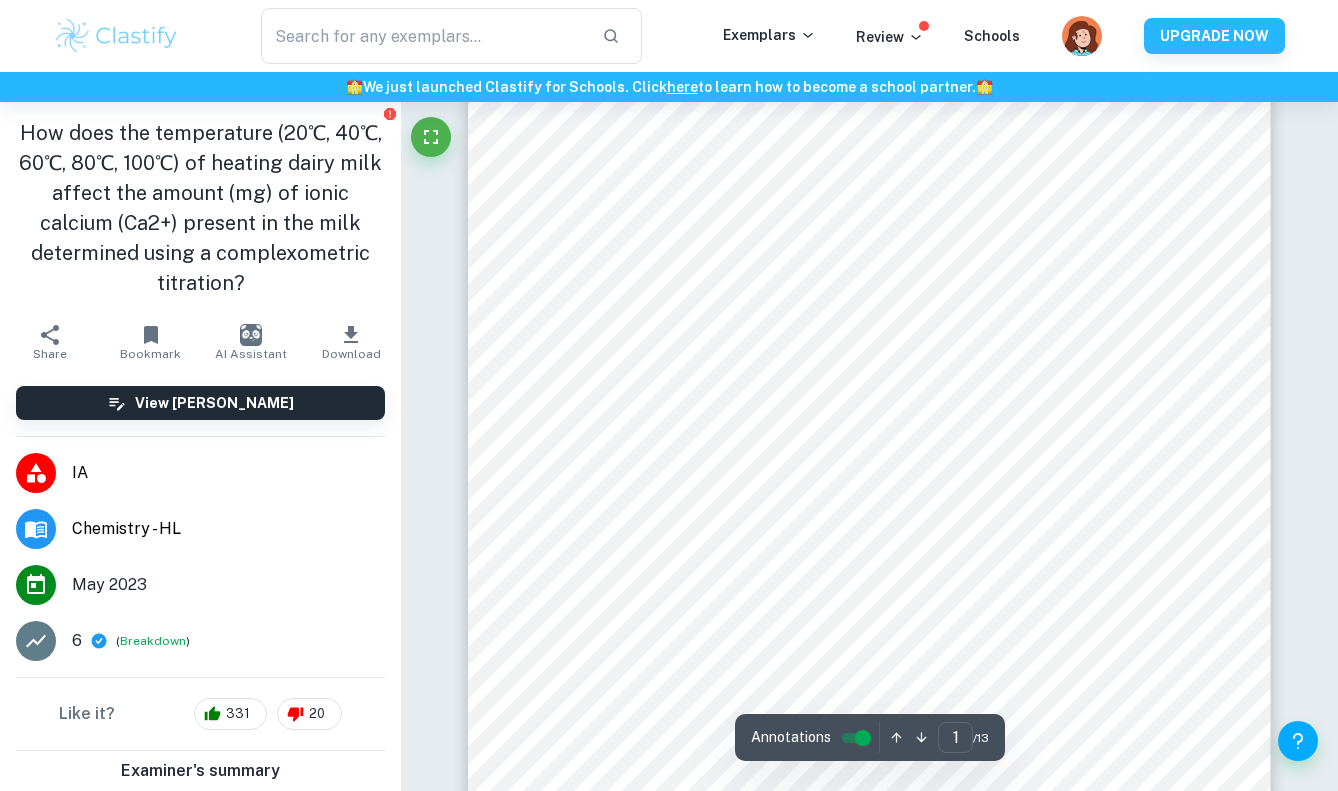 checkbox on "true" 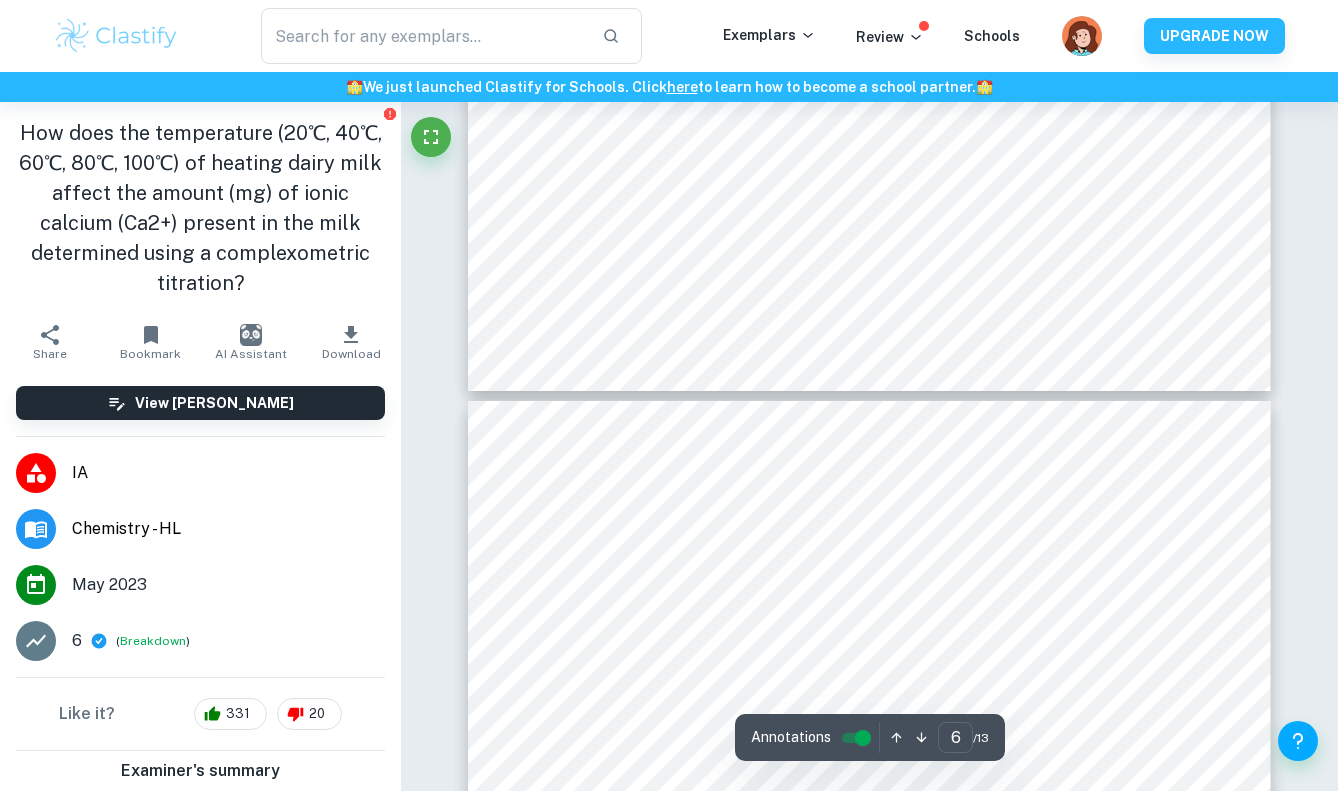 type on "7" 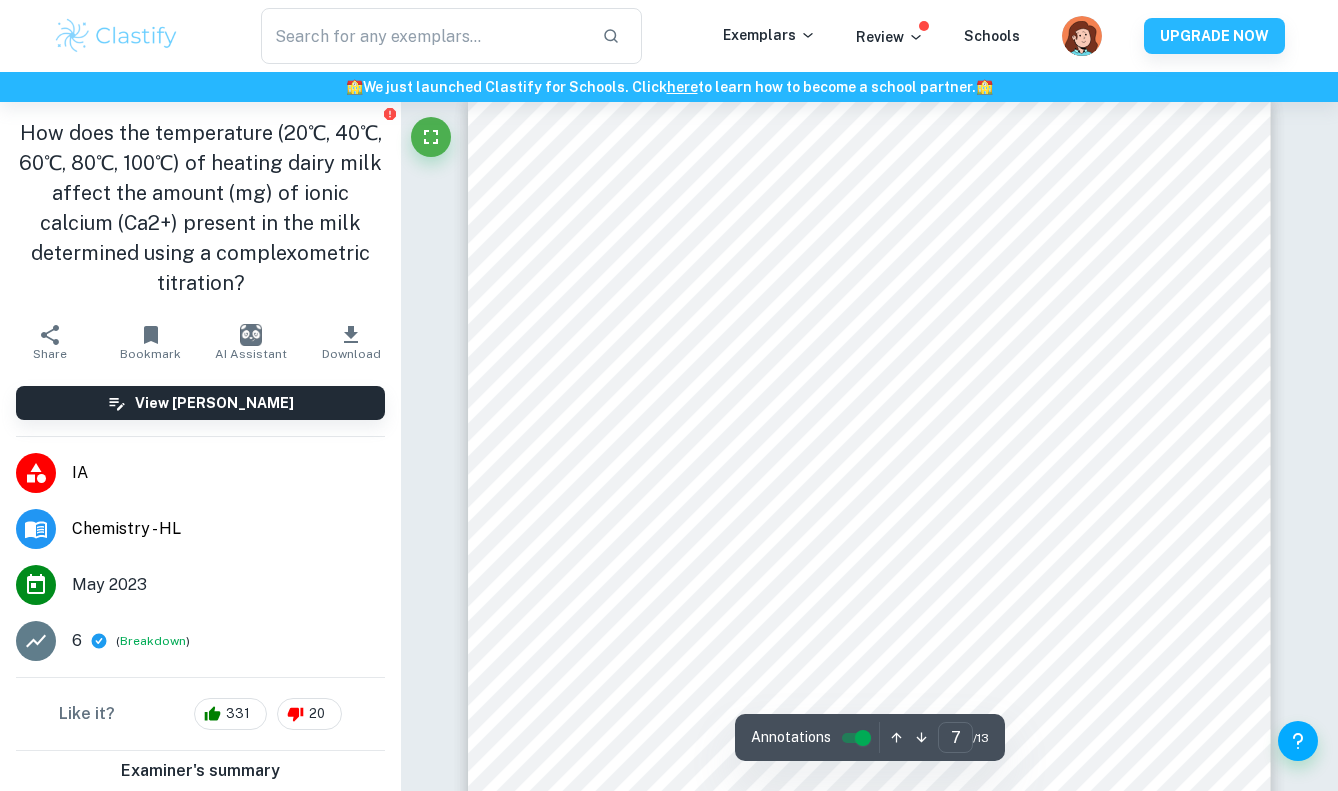 scroll, scrollTop: 6569, scrollLeft: 0, axis: vertical 